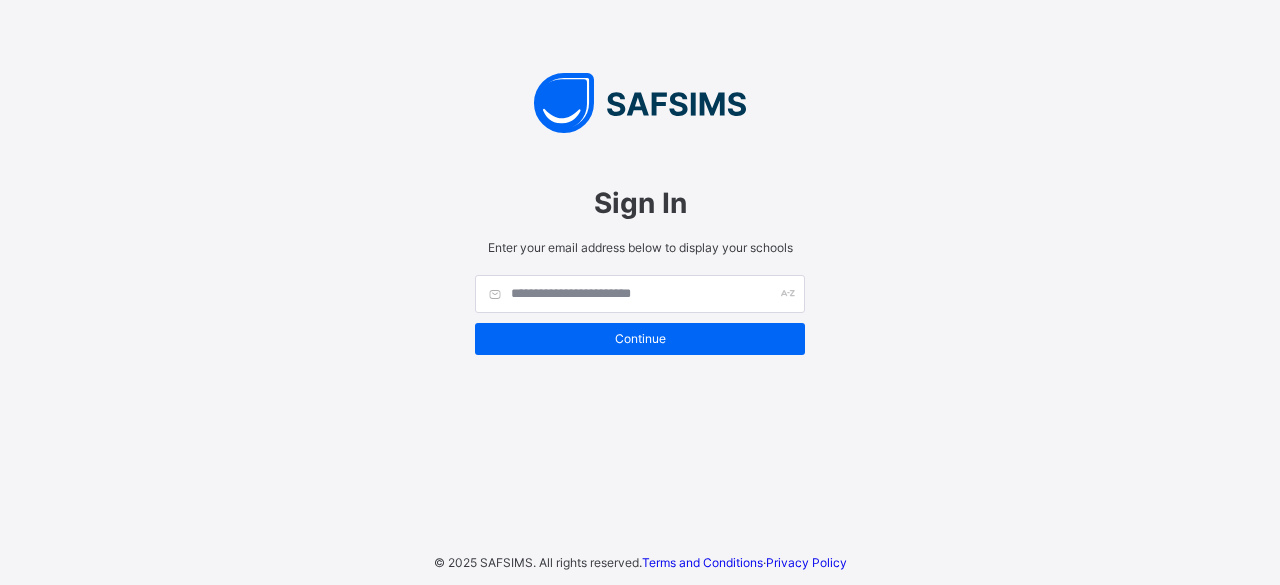 scroll, scrollTop: 0, scrollLeft: 0, axis: both 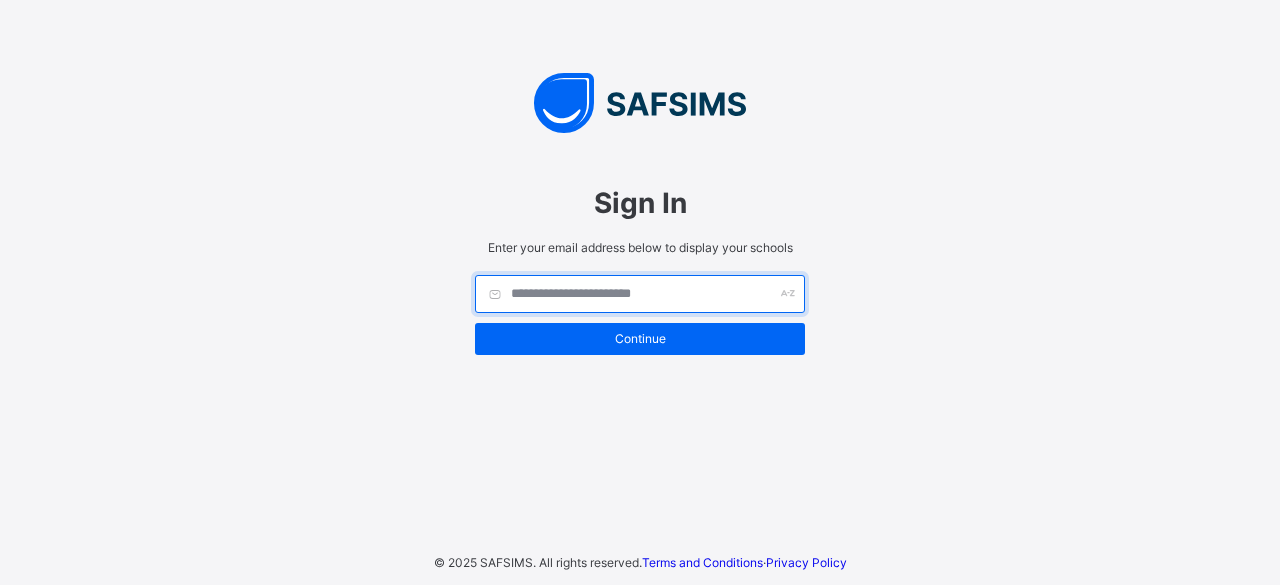 click at bounding box center (640, 294) 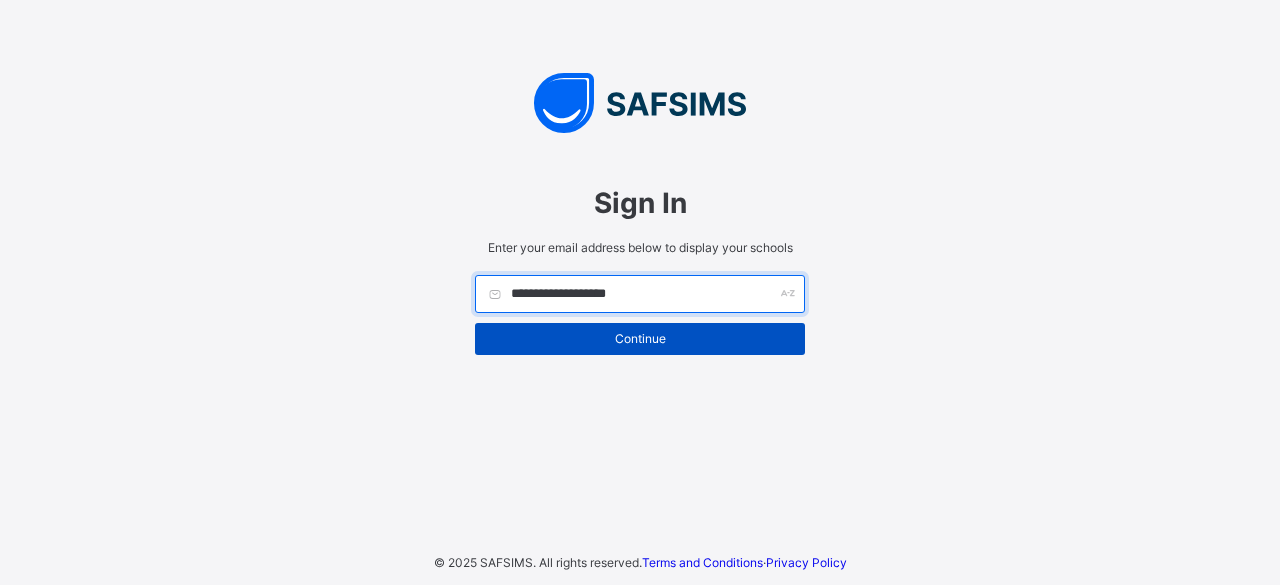 type on "**********" 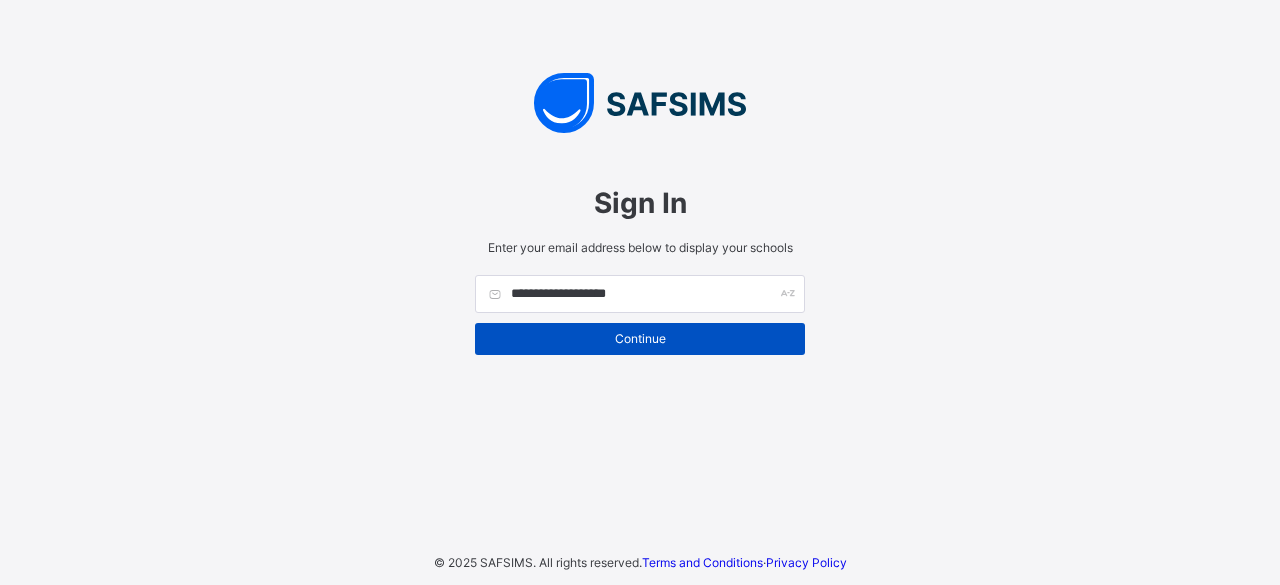 click on "Continue" at bounding box center [640, 339] 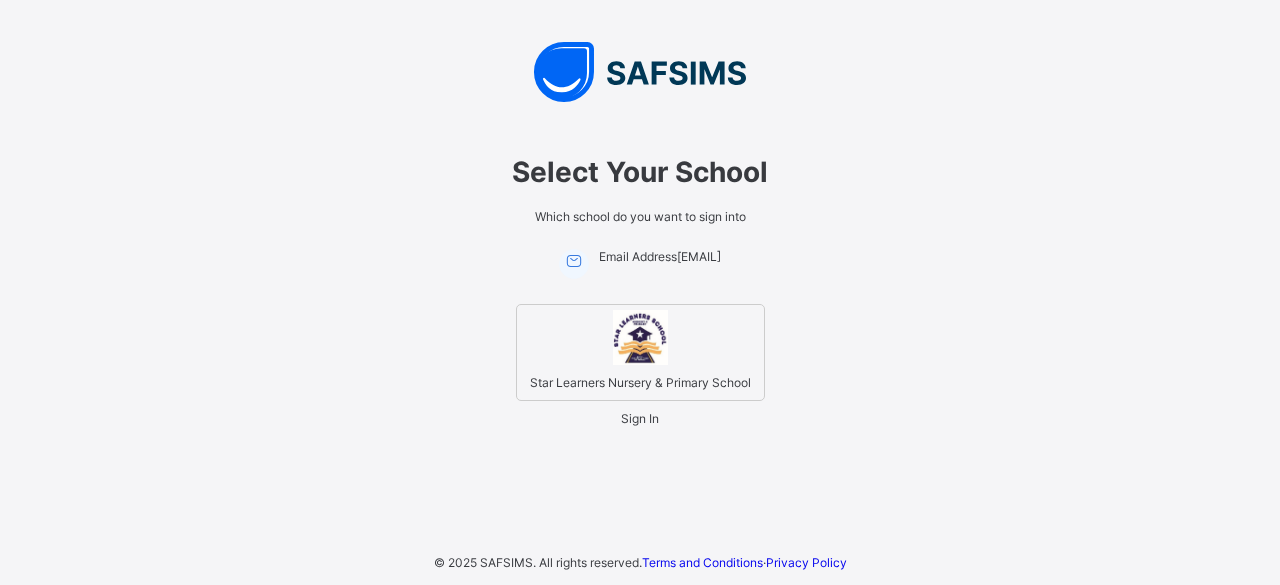 click on "Sign In" at bounding box center [640, 418] 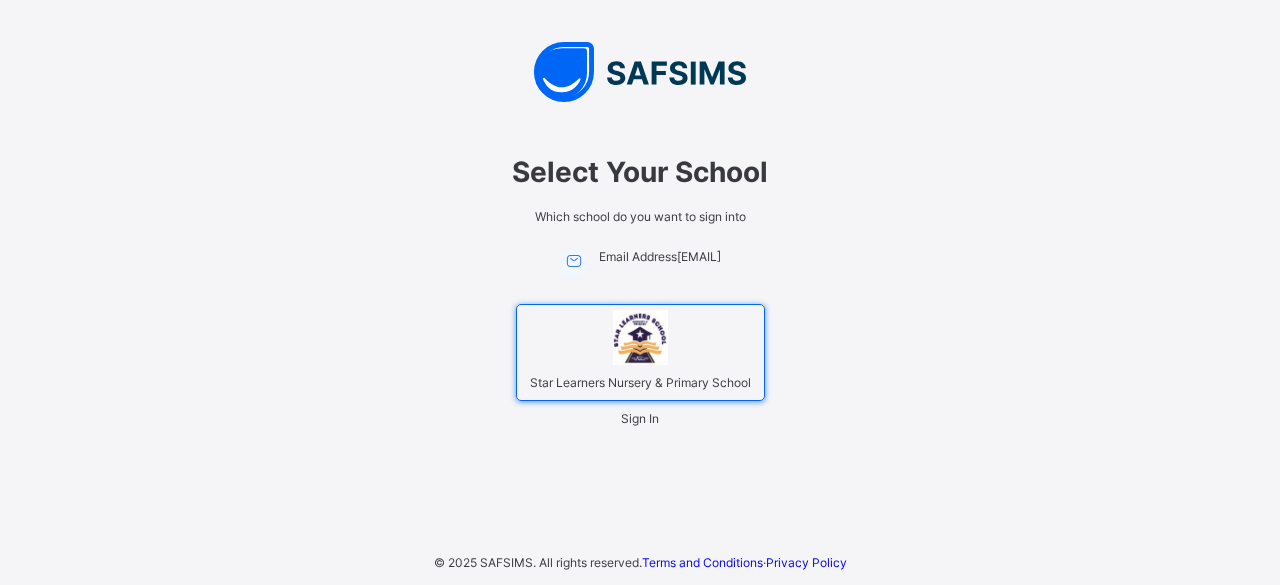 click on "Star Learners Nursery & Primary School" at bounding box center (640, 382) 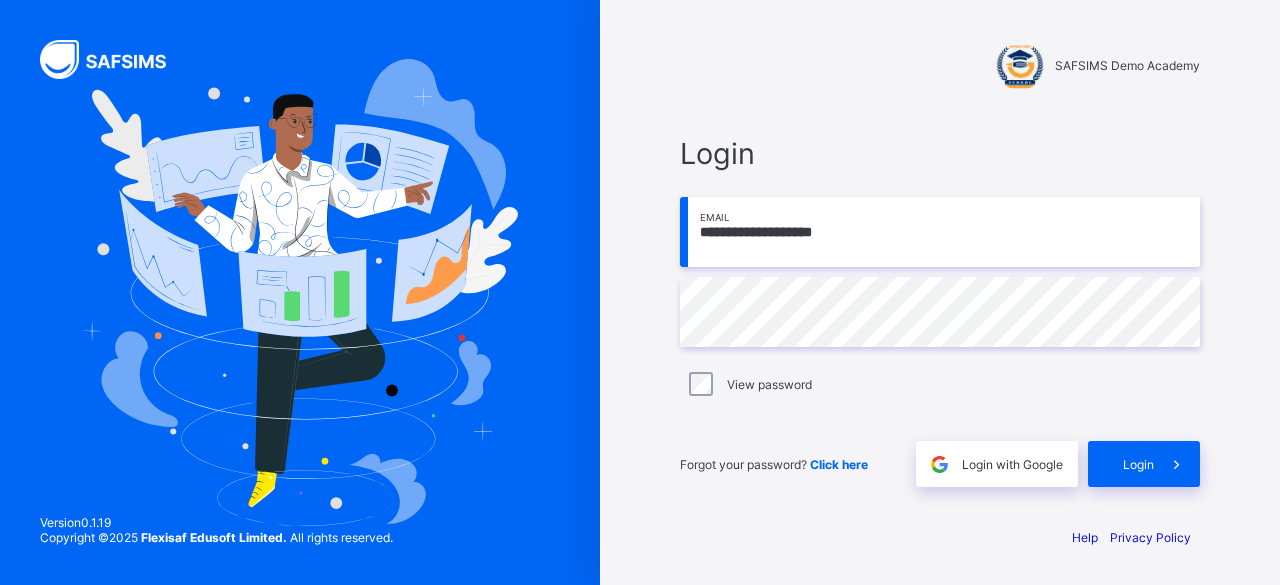 scroll, scrollTop: 0, scrollLeft: 0, axis: both 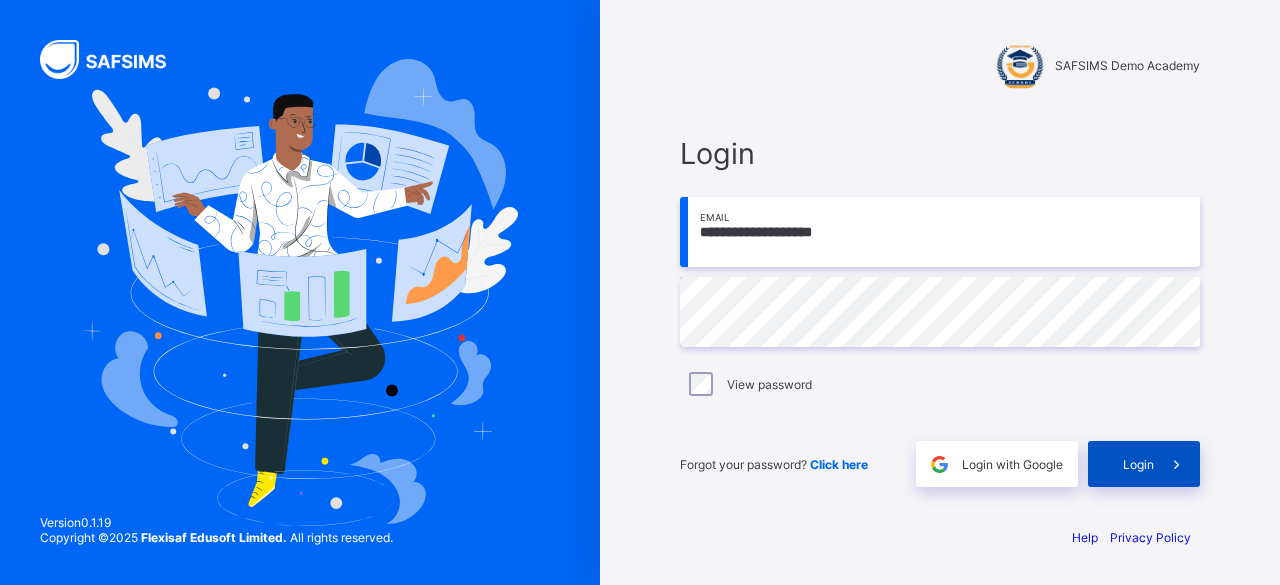 click on "Login" at bounding box center [1138, 464] 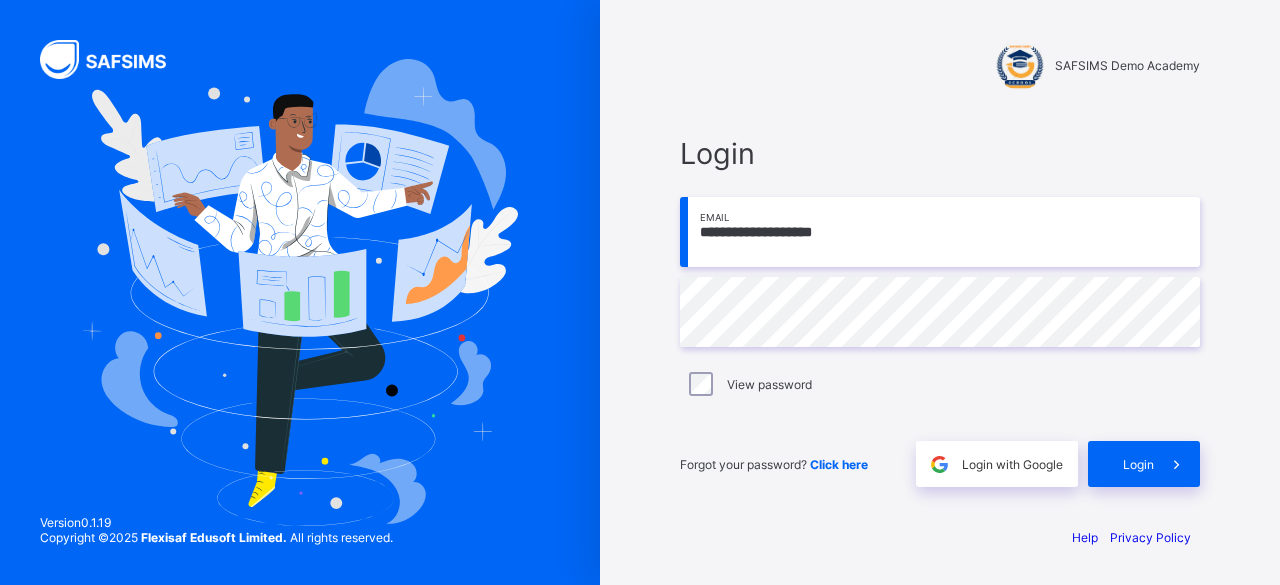 scroll, scrollTop: 0, scrollLeft: 0, axis: both 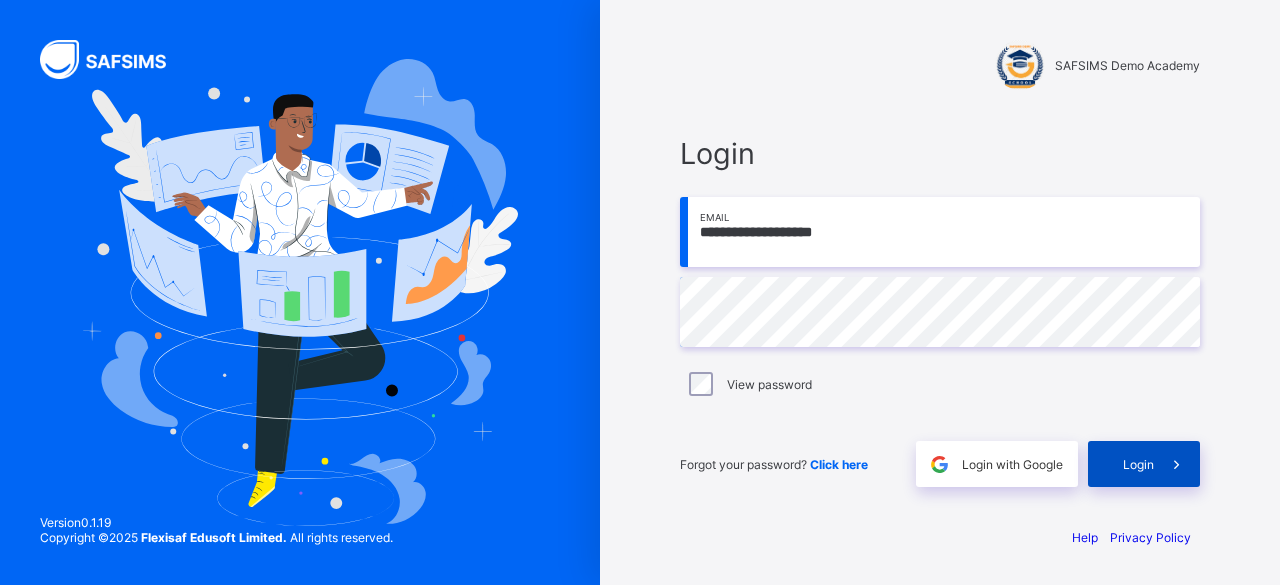 click on "Login" at bounding box center [1138, 464] 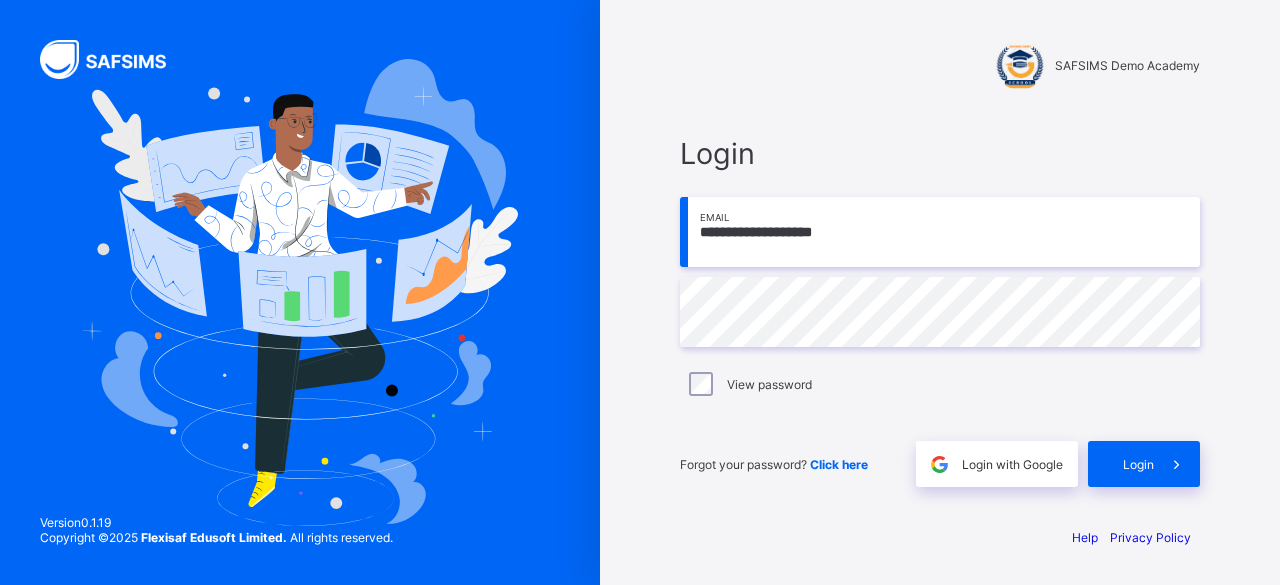 scroll, scrollTop: 0, scrollLeft: 0, axis: both 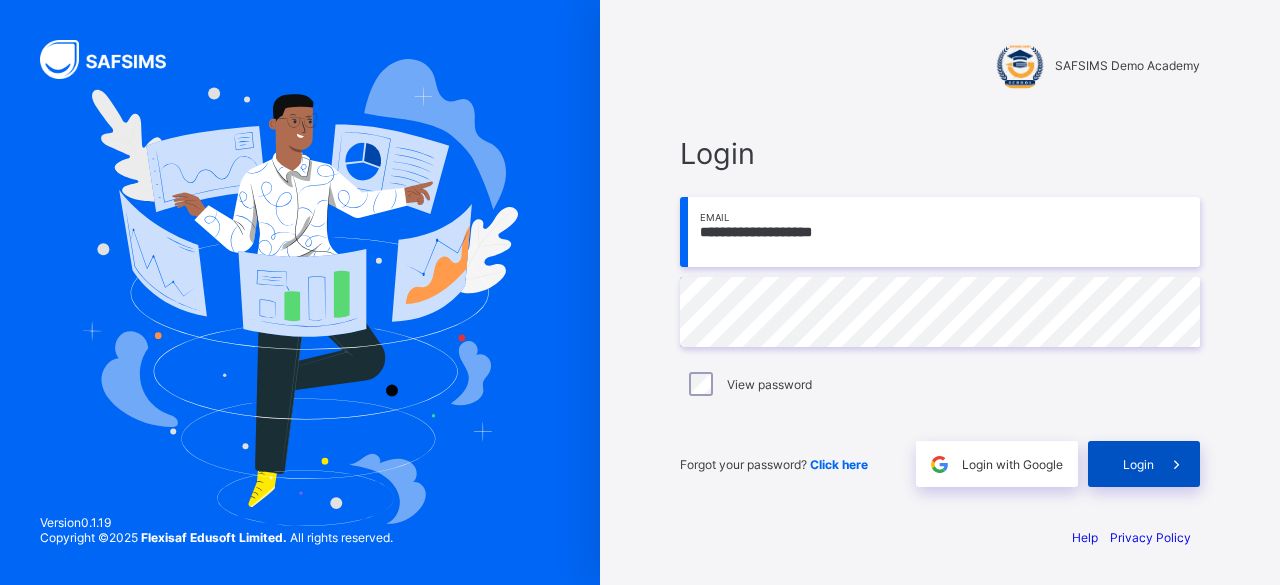 click on "Login" at bounding box center (1138, 464) 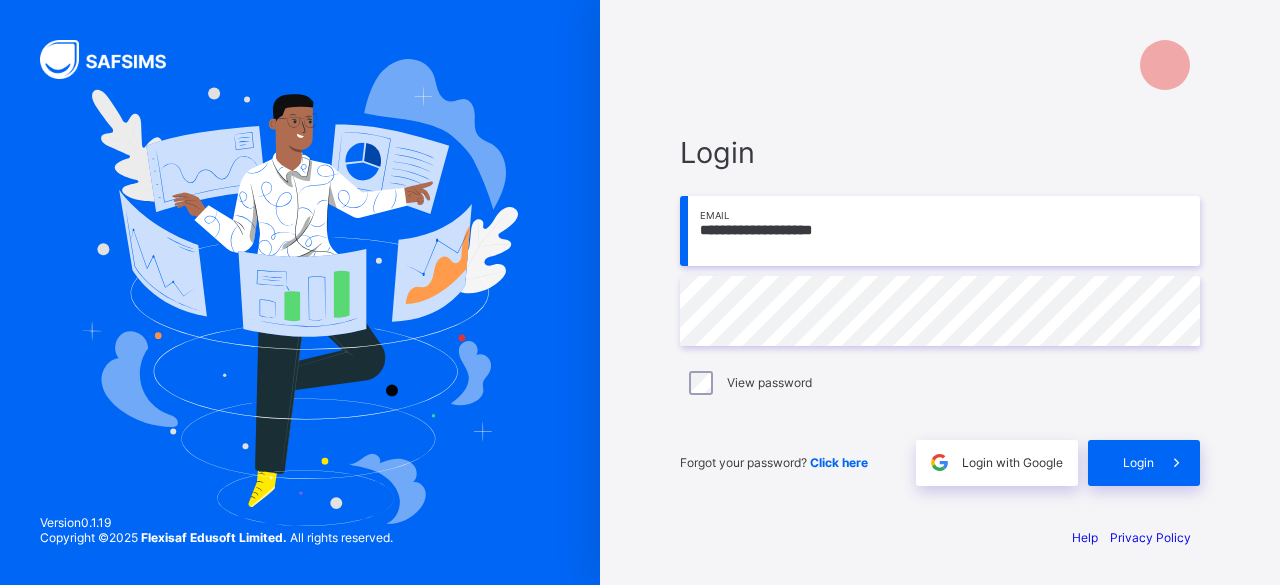 scroll, scrollTop: 0, scrollLeft: 0, axis: both 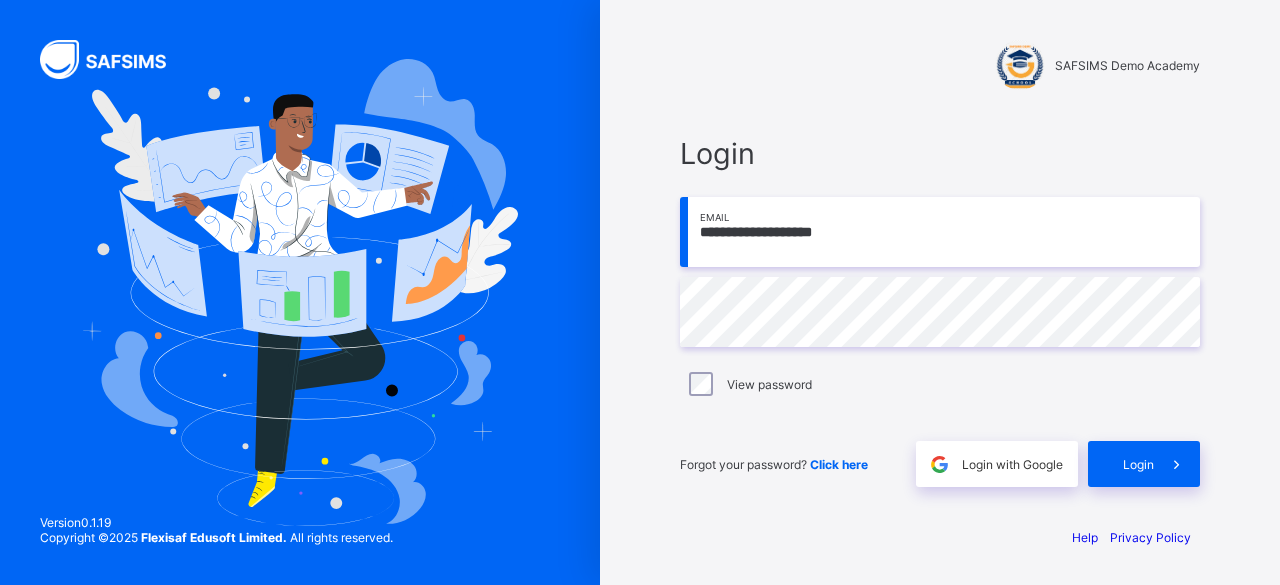 drag, startPoint x: 864, startPoint y: 237, endPoint x: 648, endPoint y: 233, distance: 216.03703 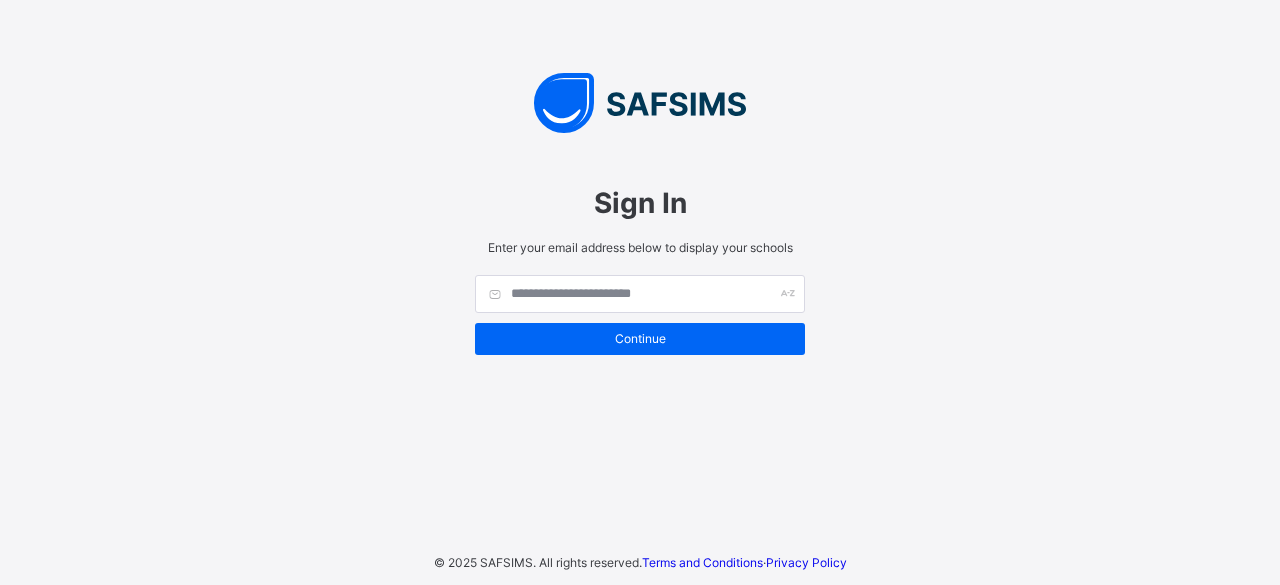 scroll, scrollTop: 0, scrollLeft: 0, axis: both 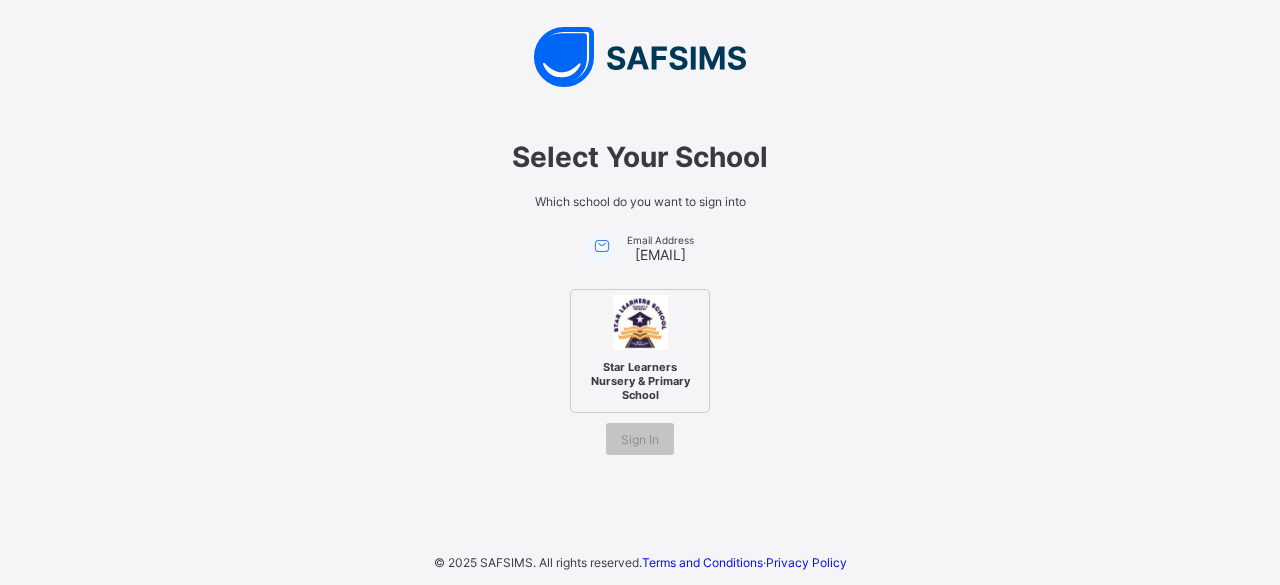 click on "Star Learners Nursery & Primary School" at bounding box center [640, 381] 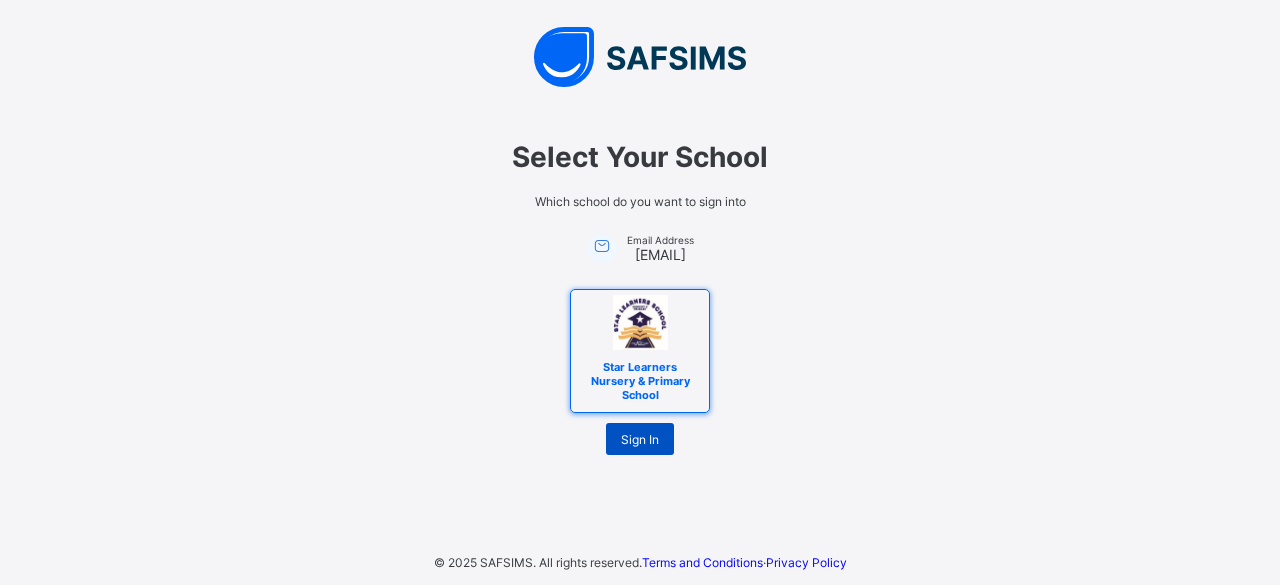 click on "Sign In" at bounding box center (640, 439) 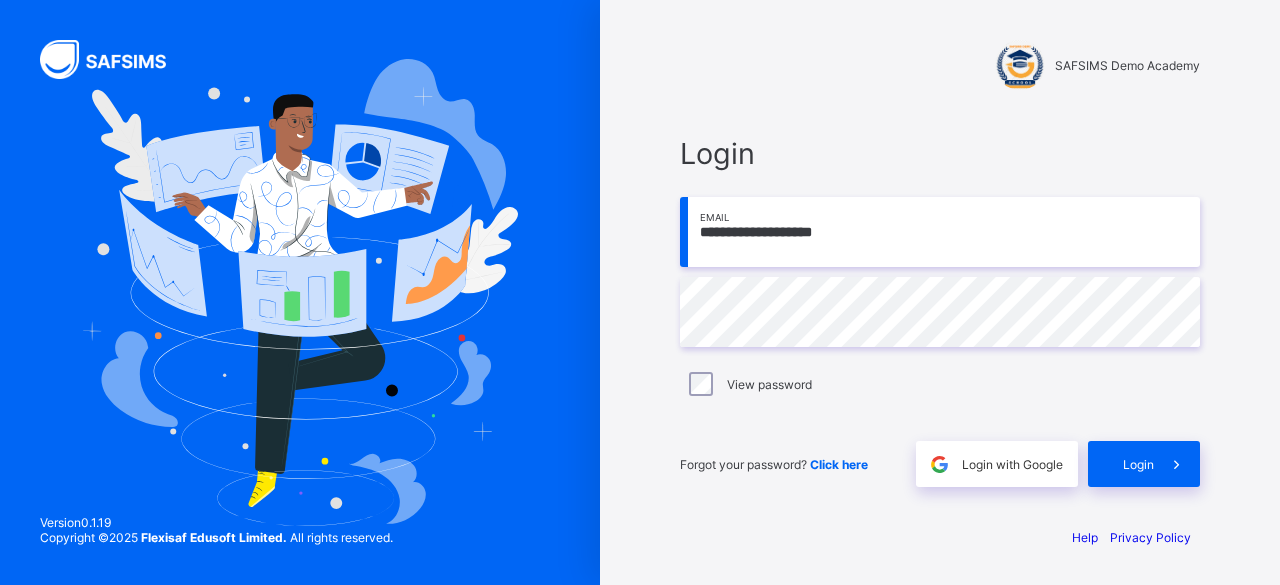 scroll, scrollTop: 0, scrollLeft: 0, axis: both 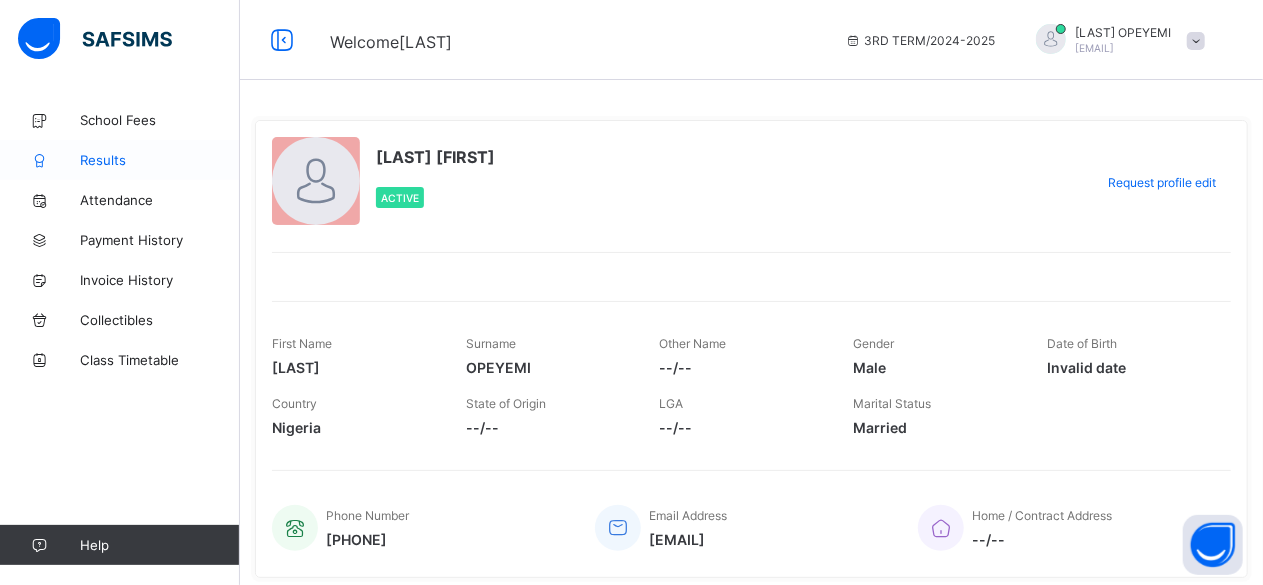 click on "Results" at bounding box center [160, 160] 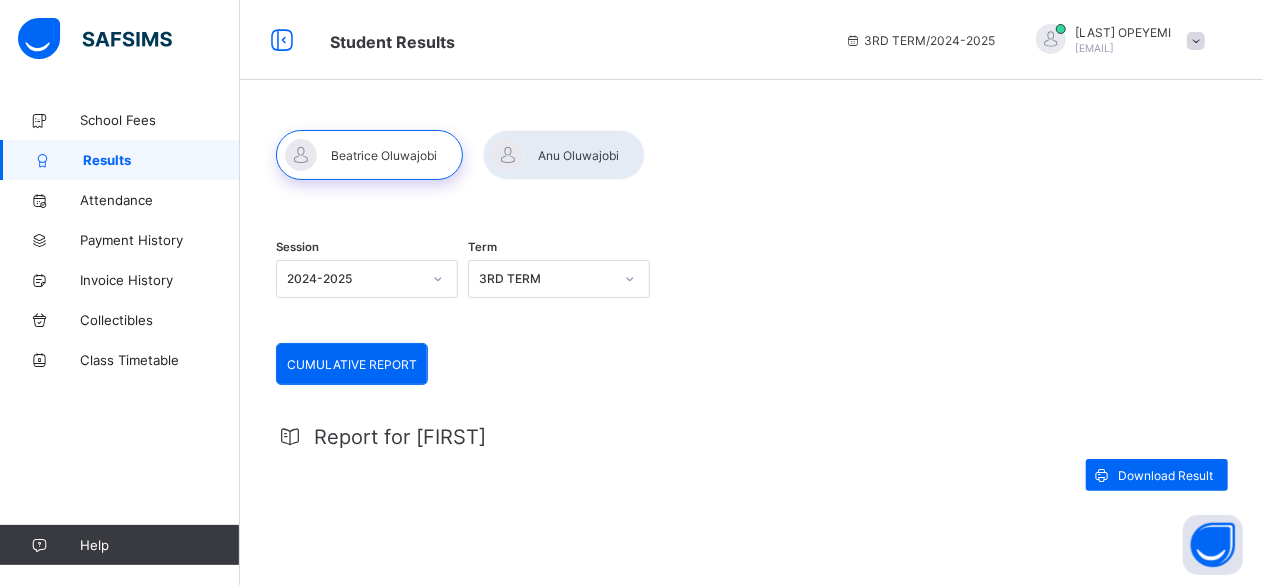 click 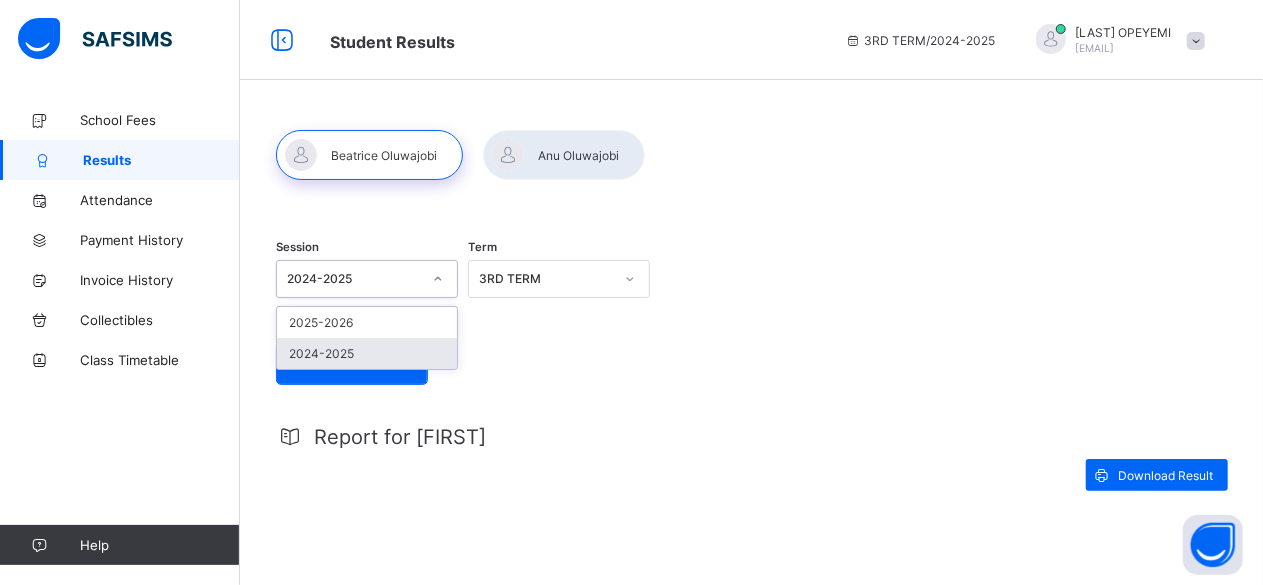 click on "2024-2025" at bounding box center [367, 353] 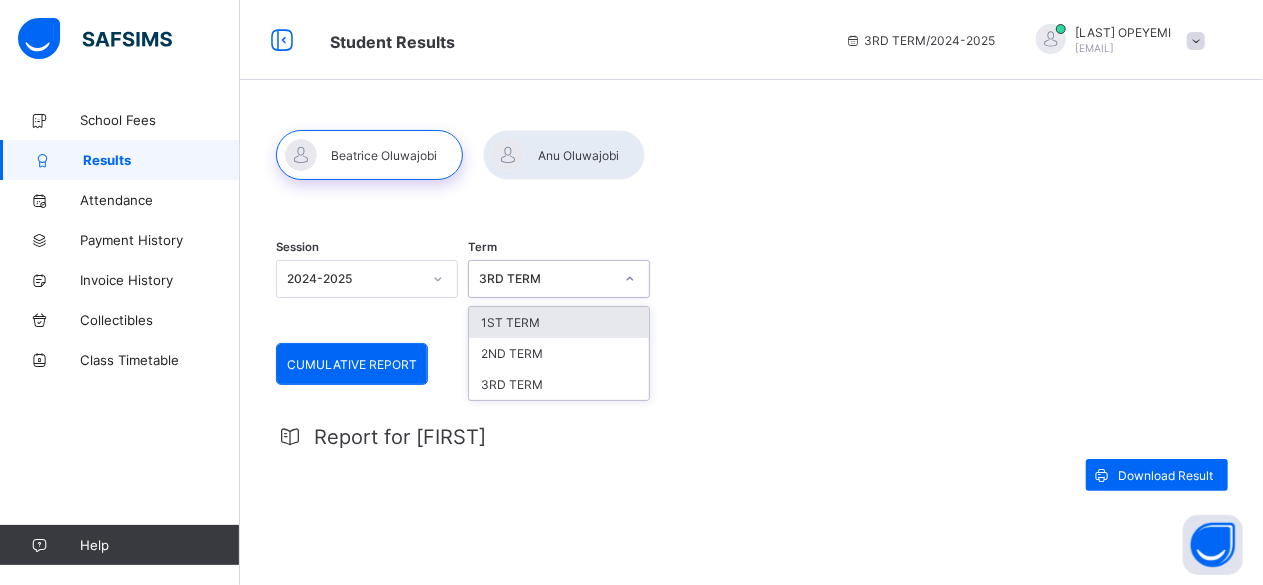 click 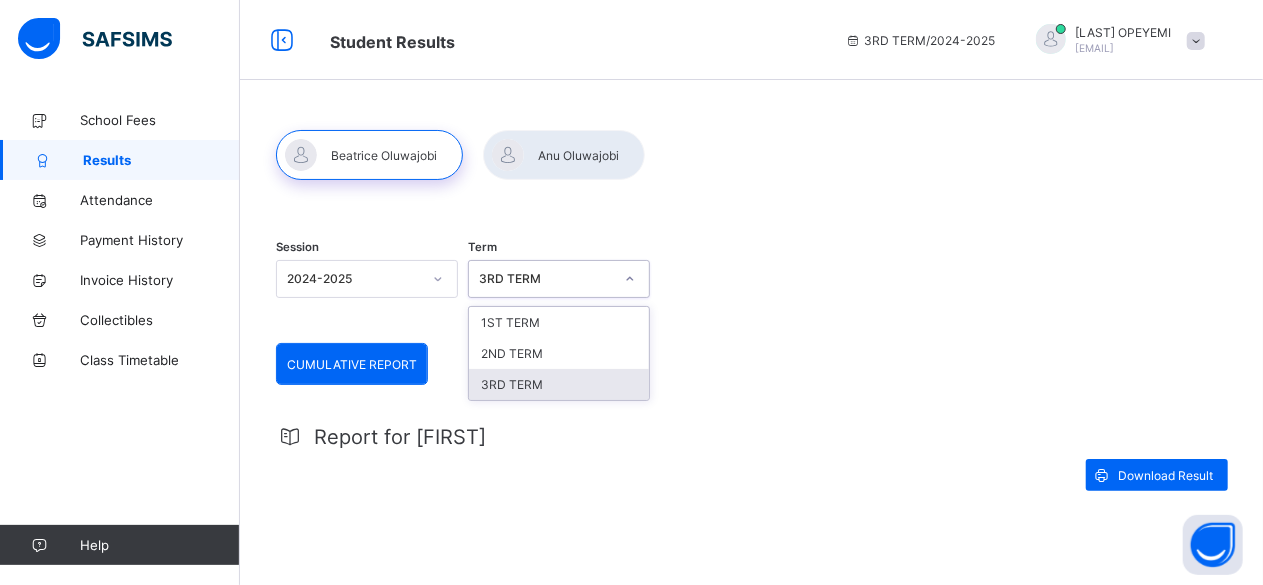 click on "3RD TERM" at bounding box center [559, 384] 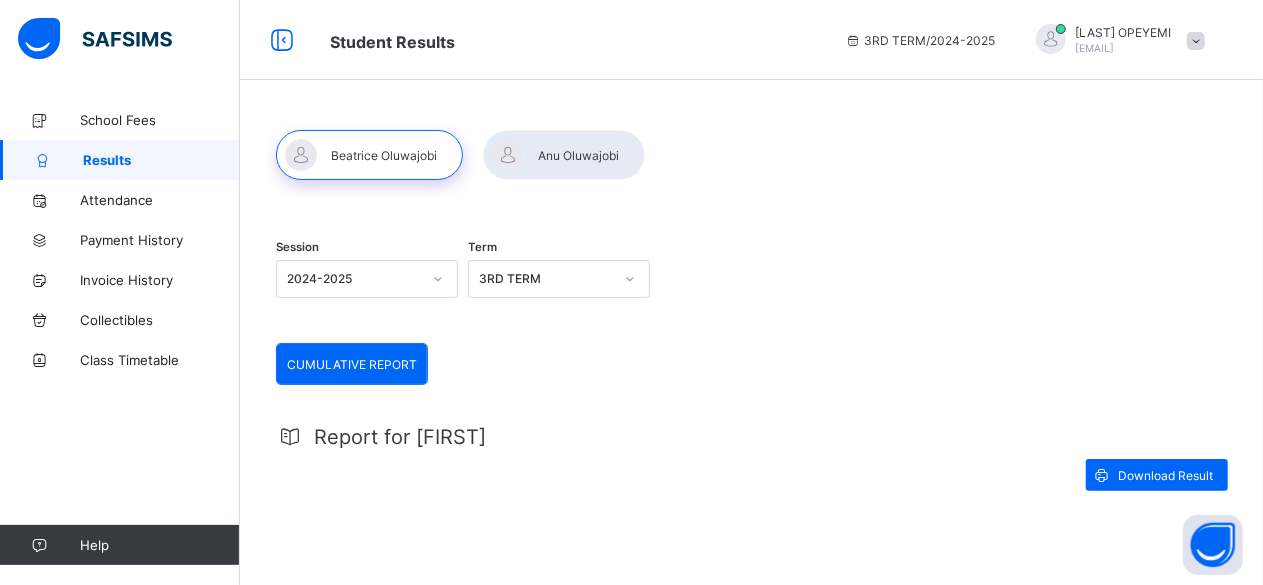 click on "Report for Beatrice" at bounding box center (751, 437) 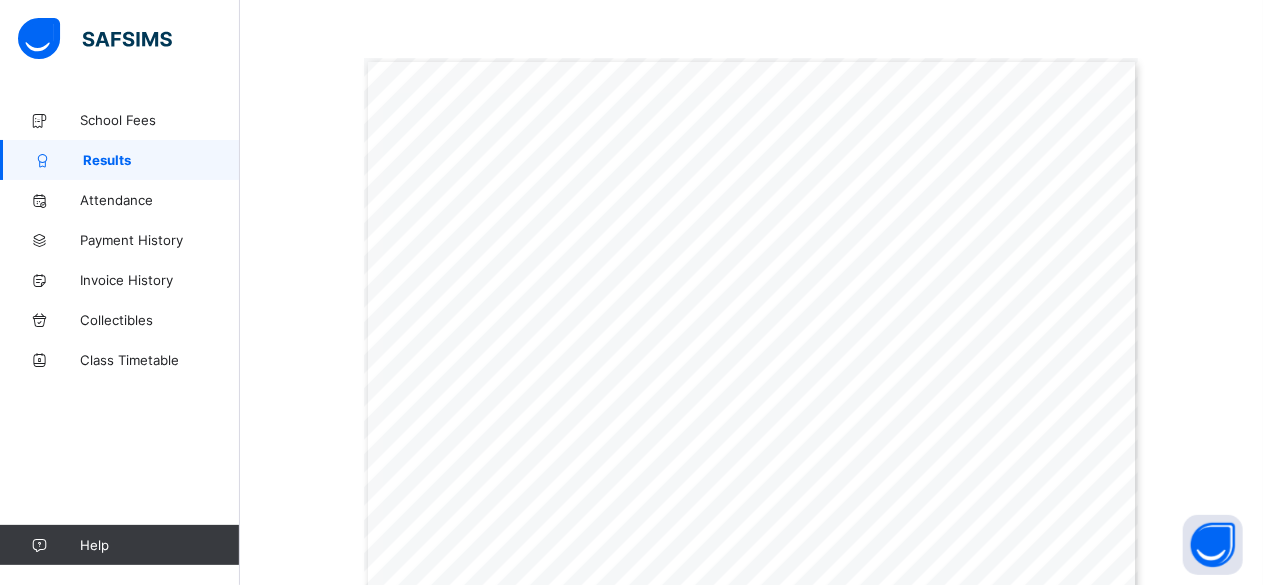 scroll, scrollTop: 539, scrollLeft: 0, axis: vertical 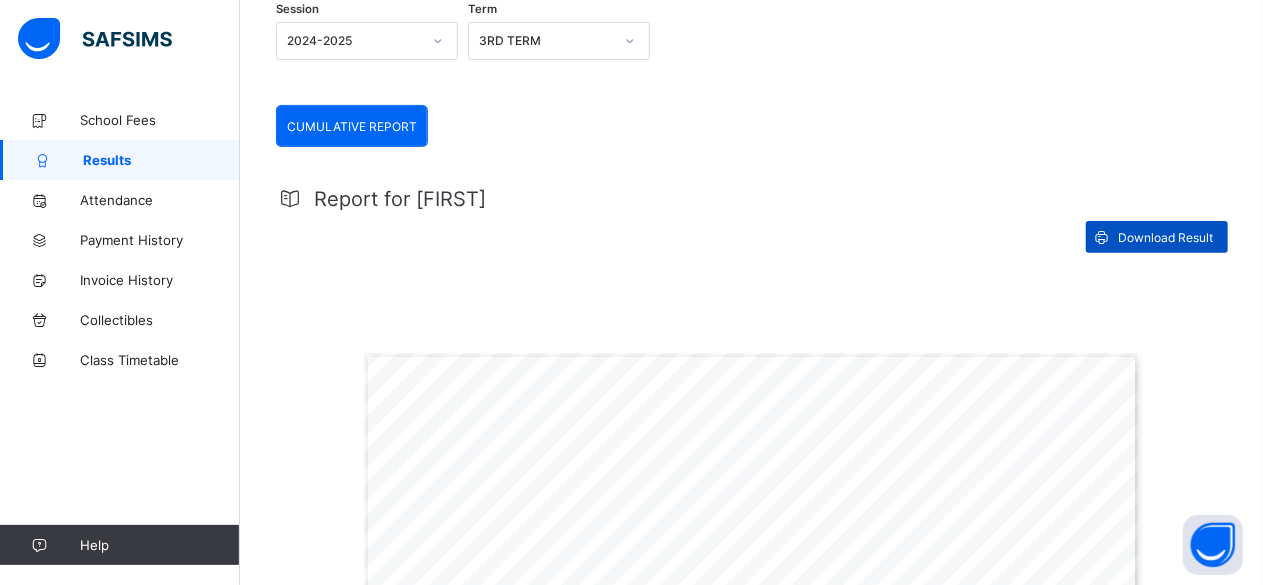 click on "Download Result" at bounding box center (1165, 237) 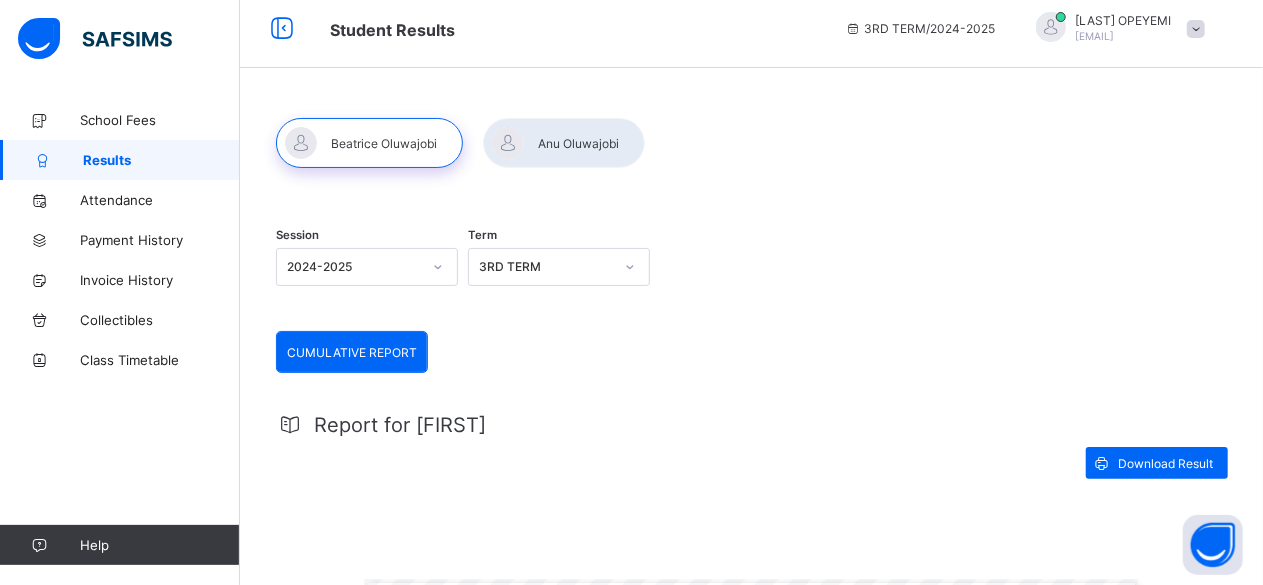 scroll, scrollTop: 0, scrollLeft: 0, axis: both 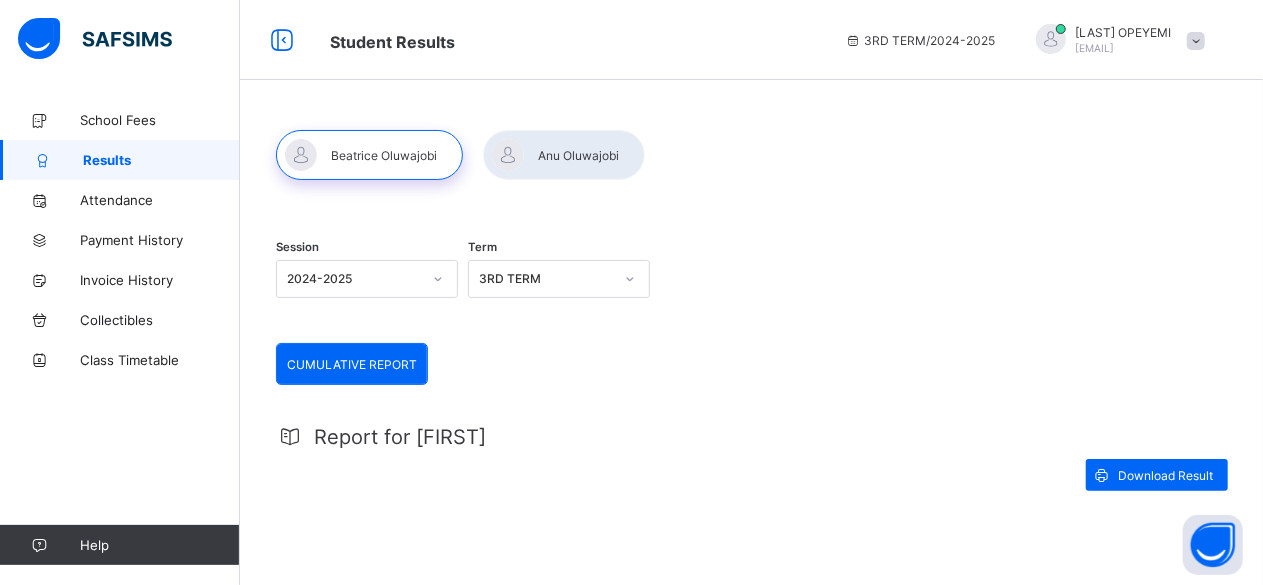 click at bounding box center (564, 155) 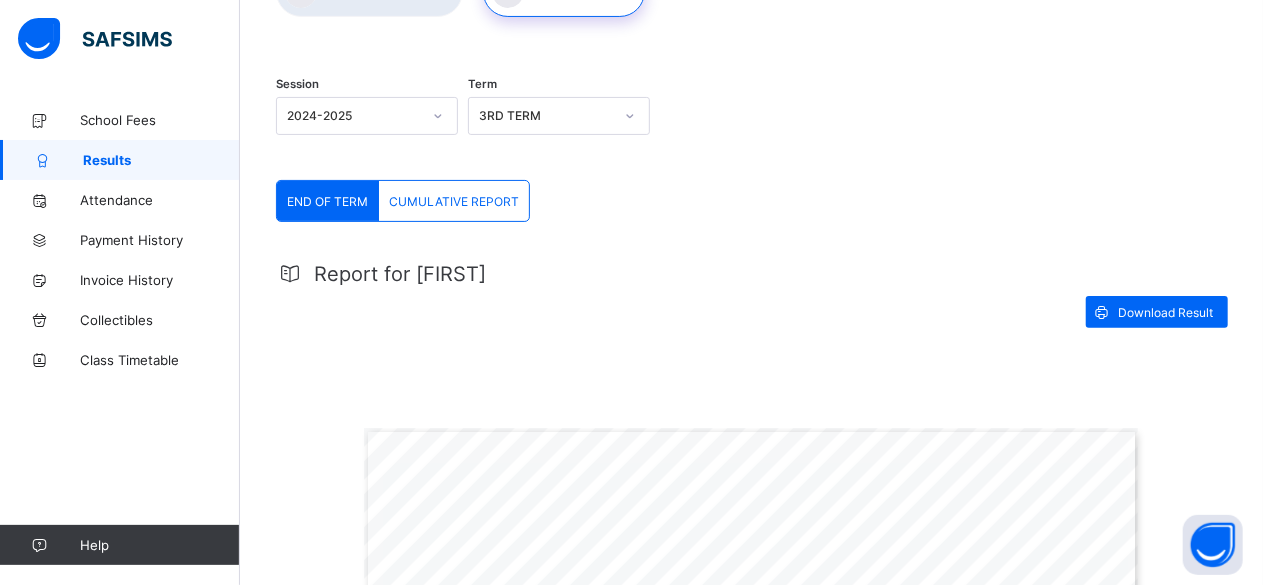 scroll, scrollTop: 39, scrollLeft: 0, axis: vertical 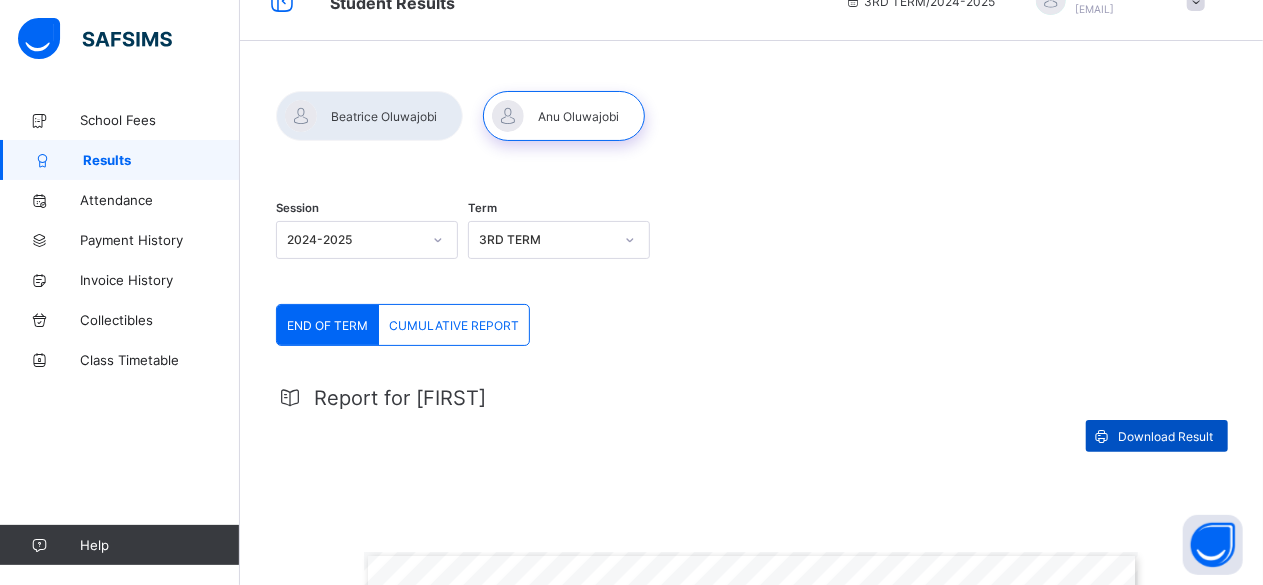 click on "Download Result" at bounding box center (1165, 436) 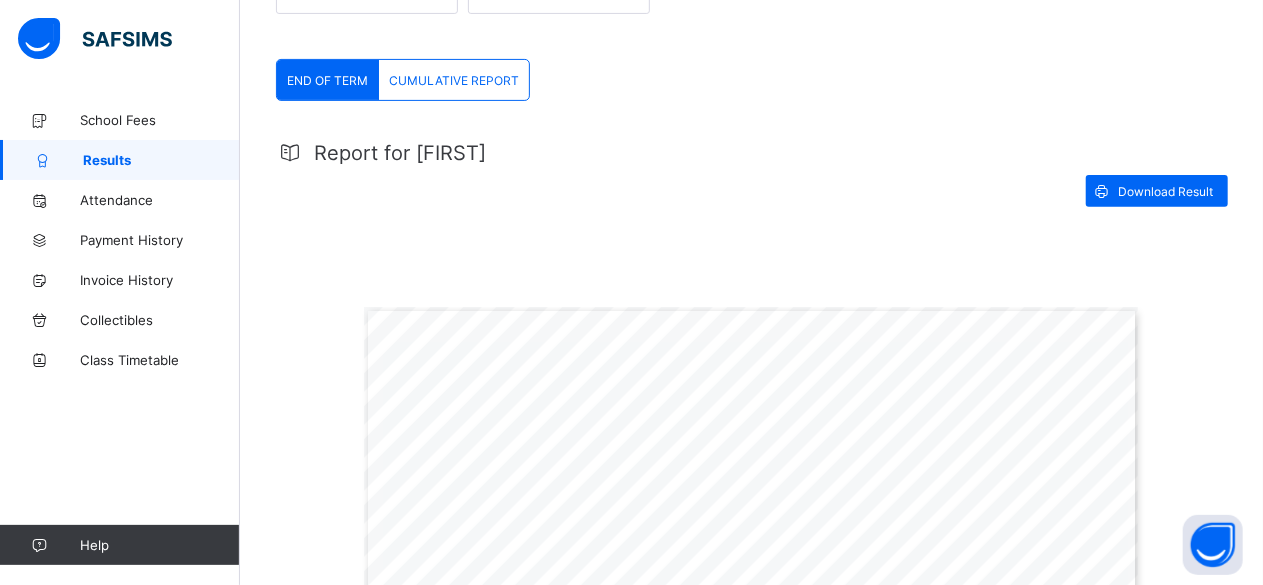 scroll, scrollTop: 339, scrollLeft: 0, axis: vertical 